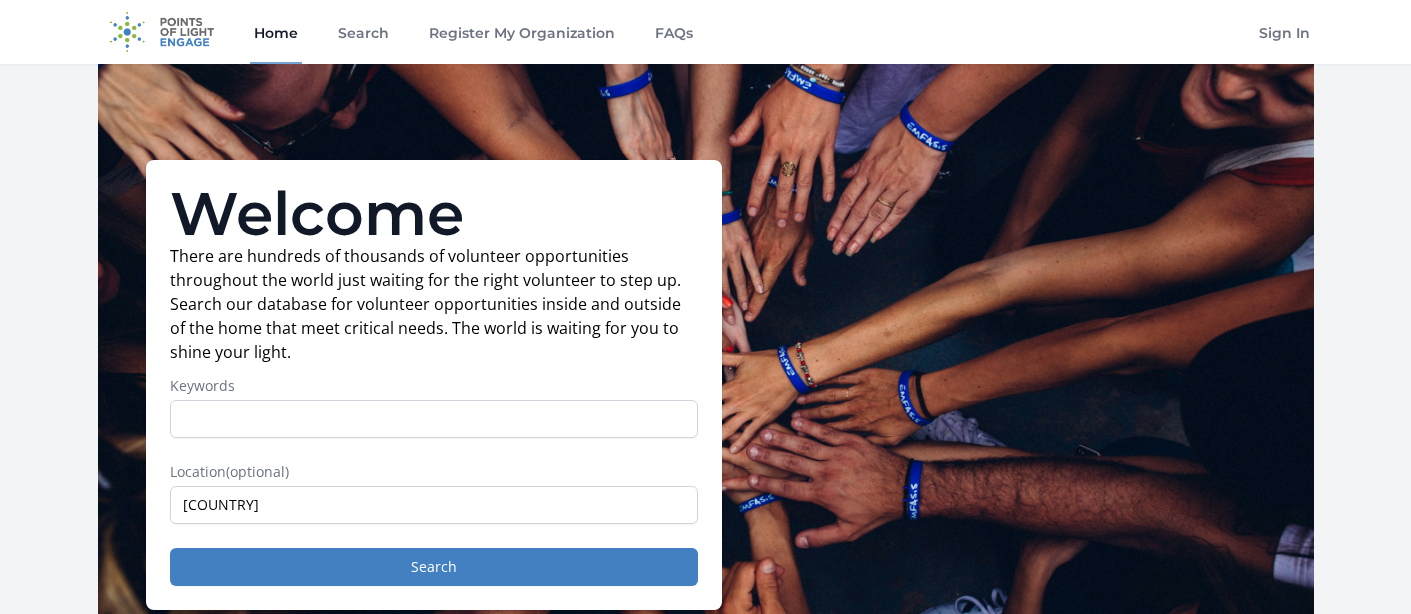 scroll, scrollTop: 0, scrollLeft: 0, axis: both 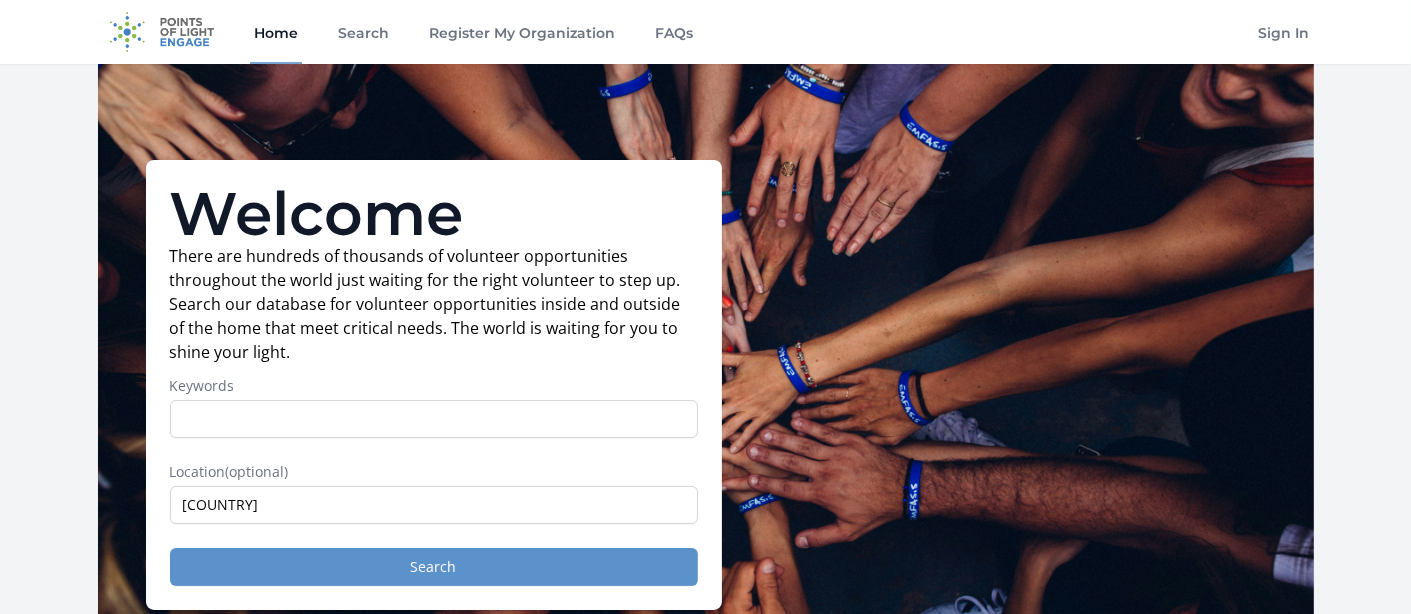 click on "Search" at bounding box center (434, 567) 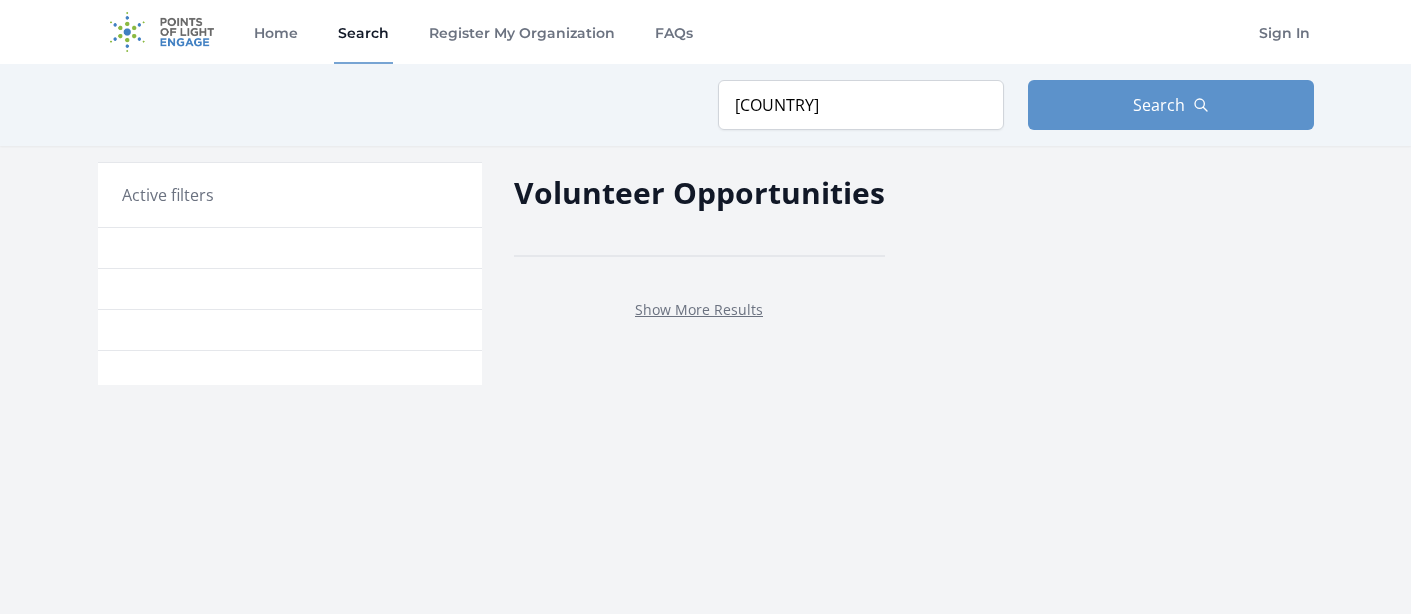 scroll, scrollTop: 0, scrollLeft: 0, axis: both 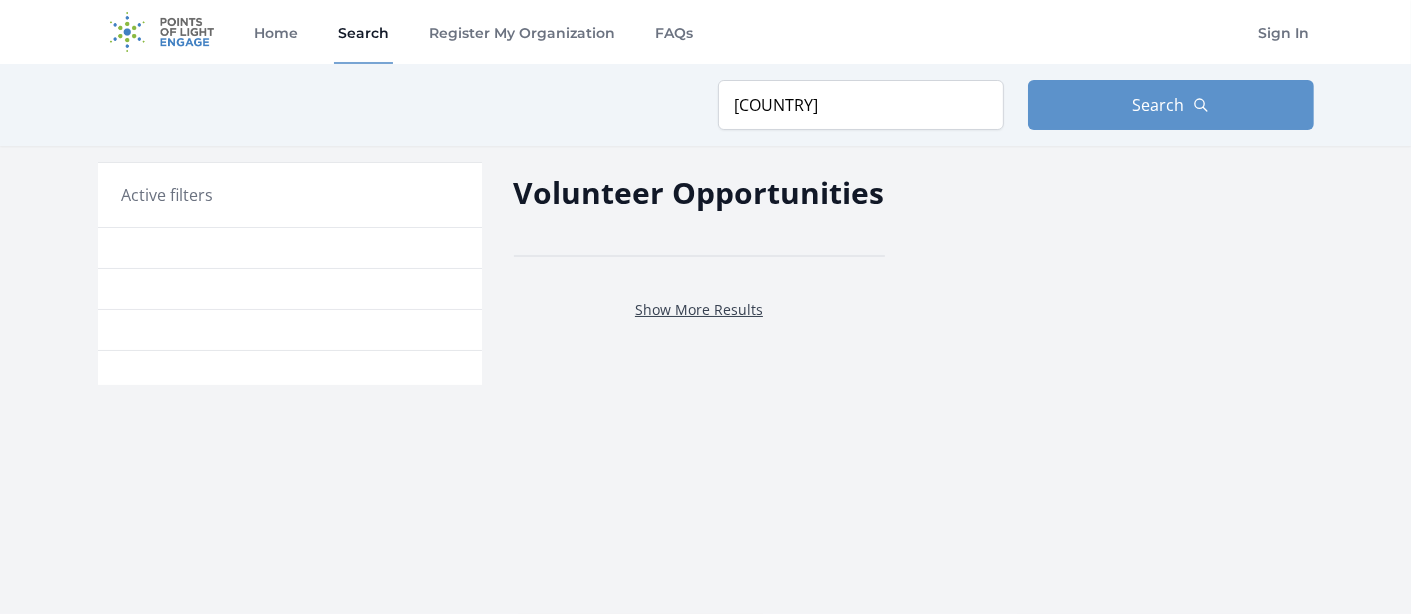 click on "Show More Results" at bounding box center (699, 309) 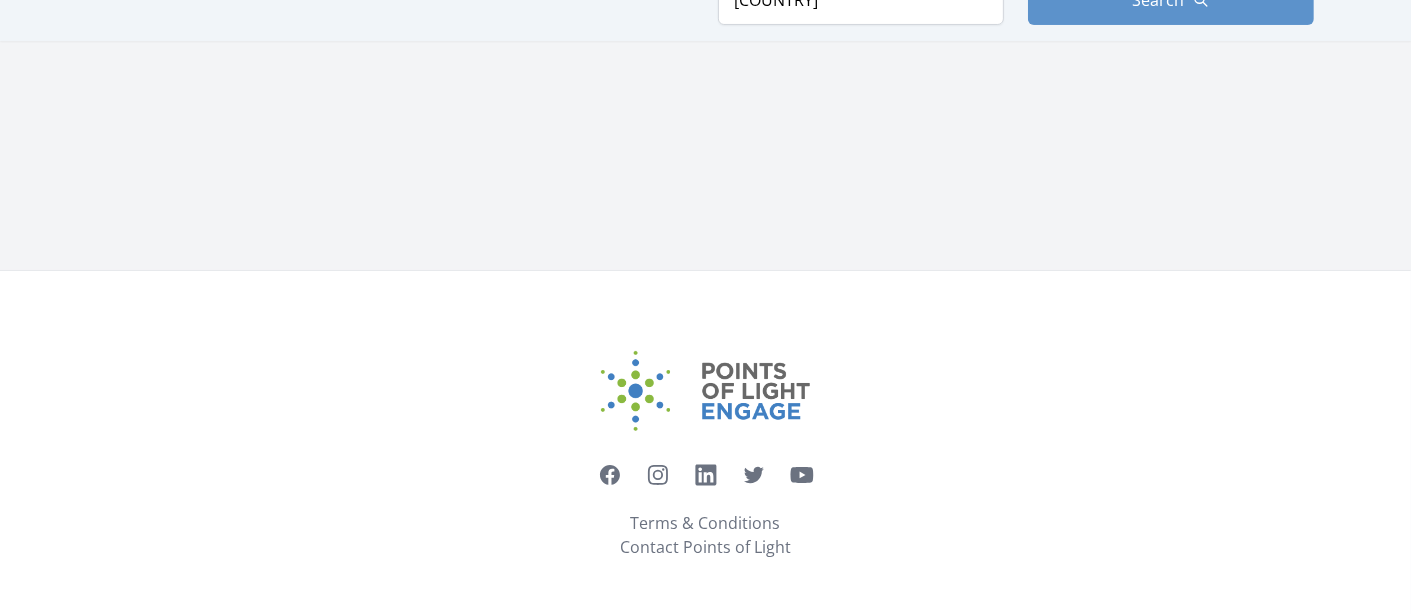 scroll, scrollTop: 0, scrollLeft: 0, axis: both 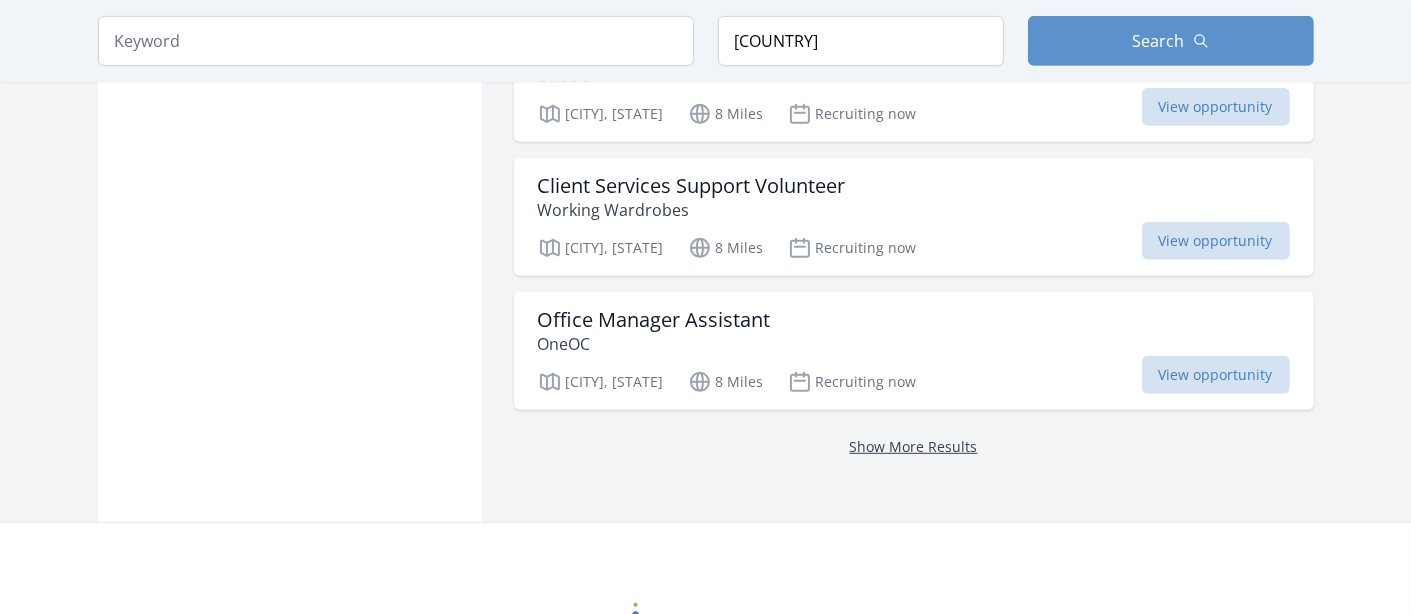 click on "Show More Results" at bounding box center [914, 446] 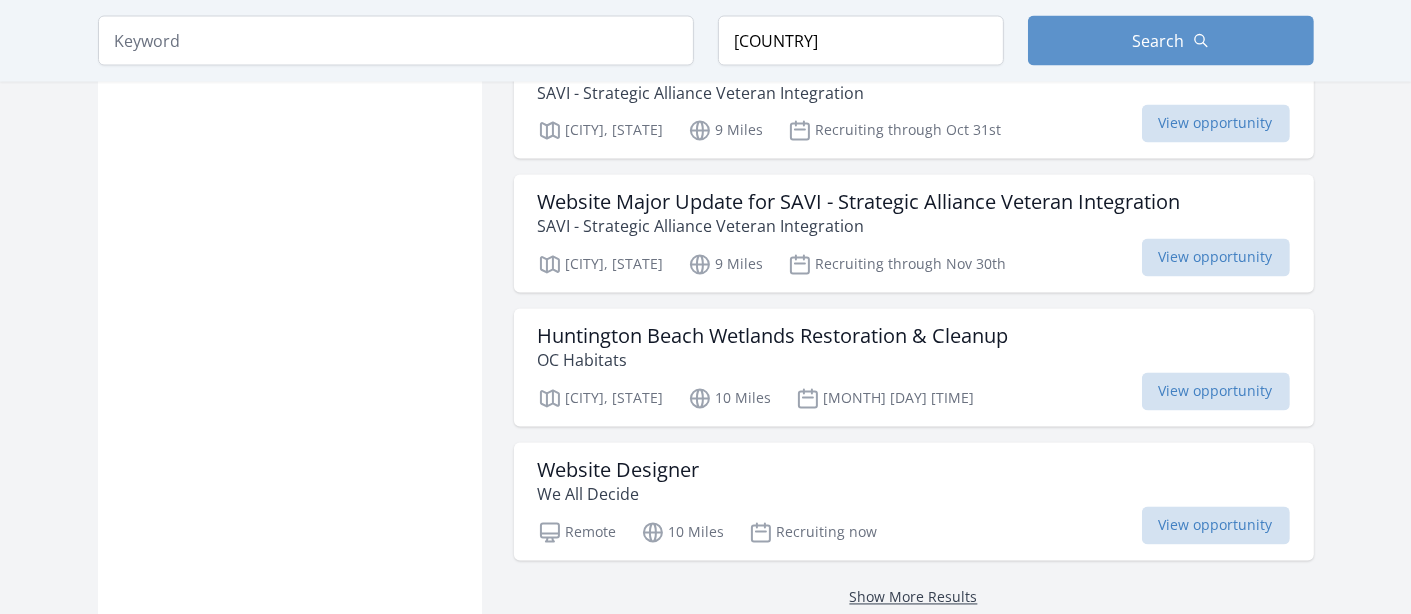 scroll, scrollTop: 10475, scrollLeft: 0, axis: vertical 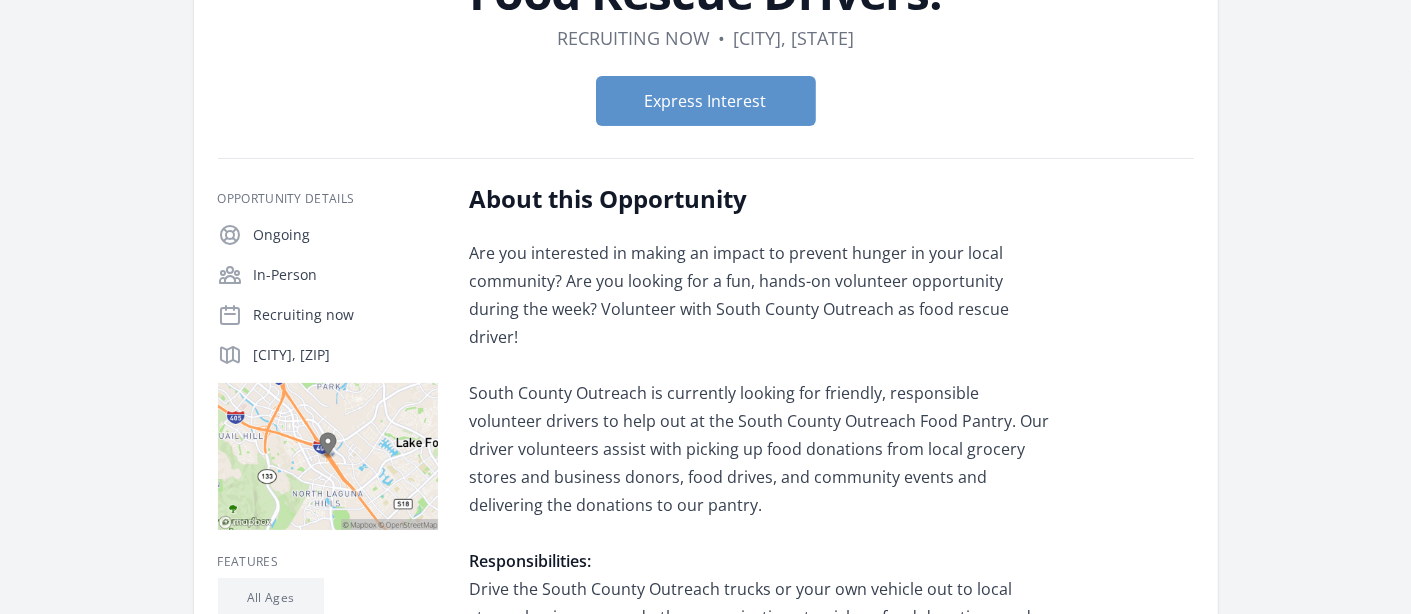 drag, startPoint x: 1022, startPoint y: 246, endPoint x: 953, endPoint y: 220, distance: 73.736015 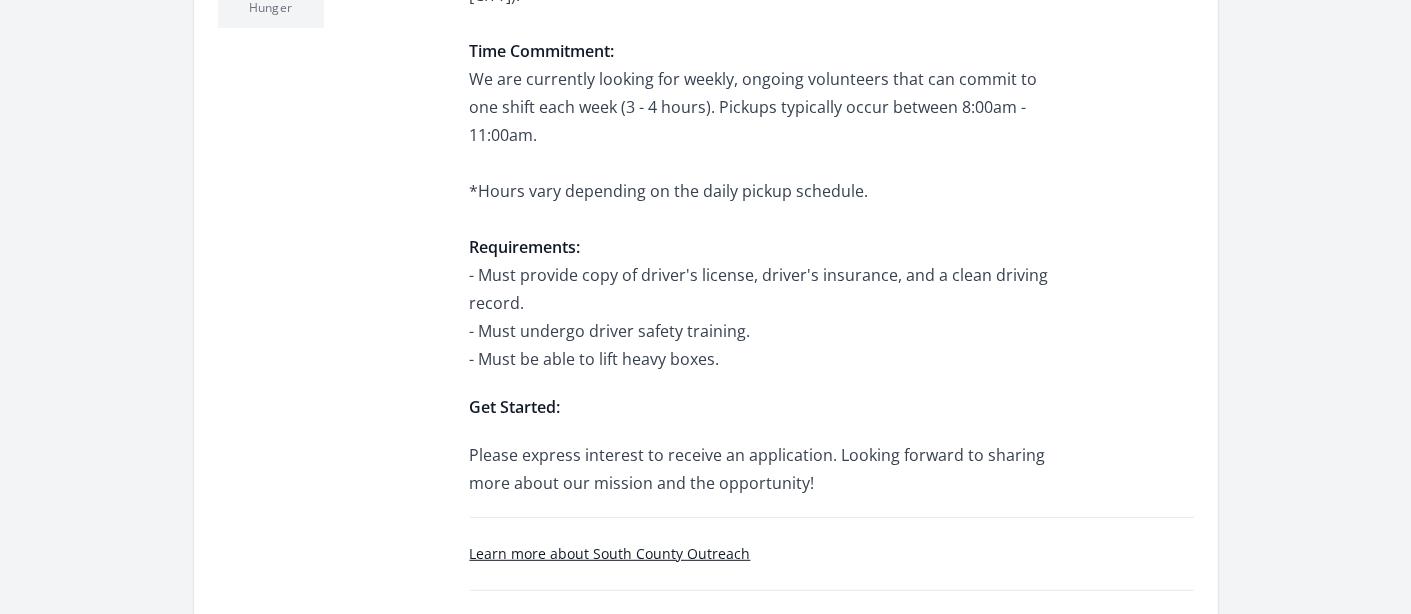 scroll, scrollTop: 871, scrollLeft: 0, axis: vertical 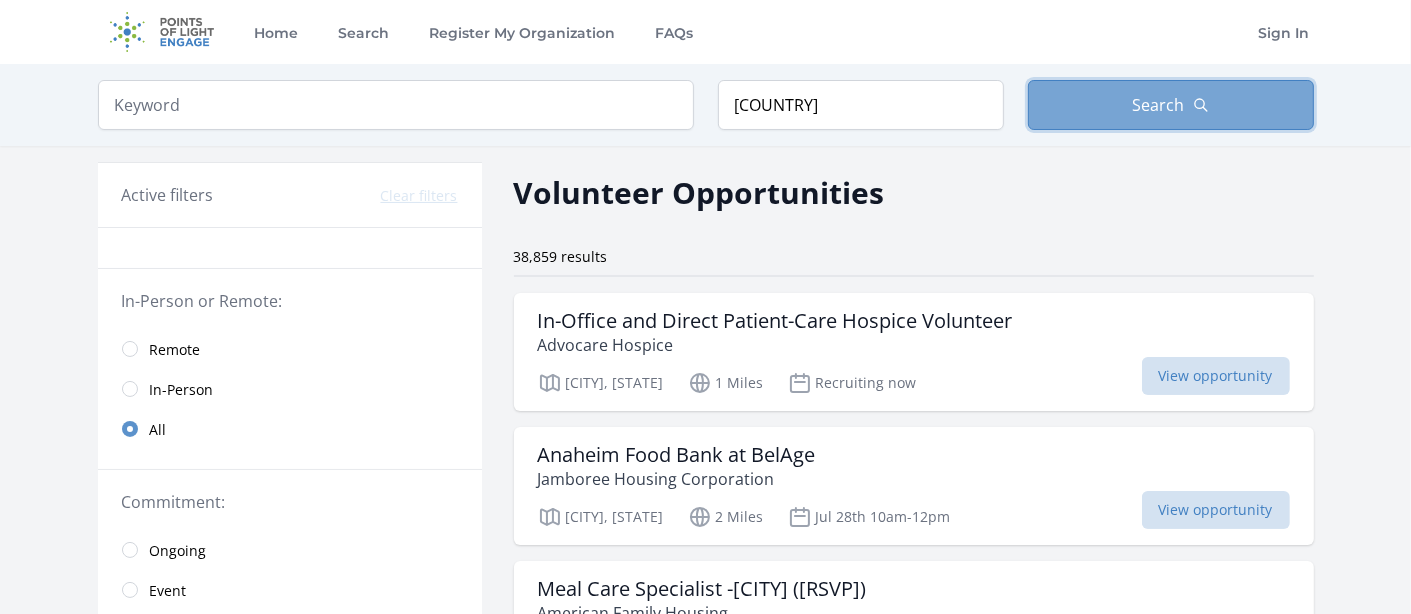 click on "Search" at bounding box center (1171, 105) 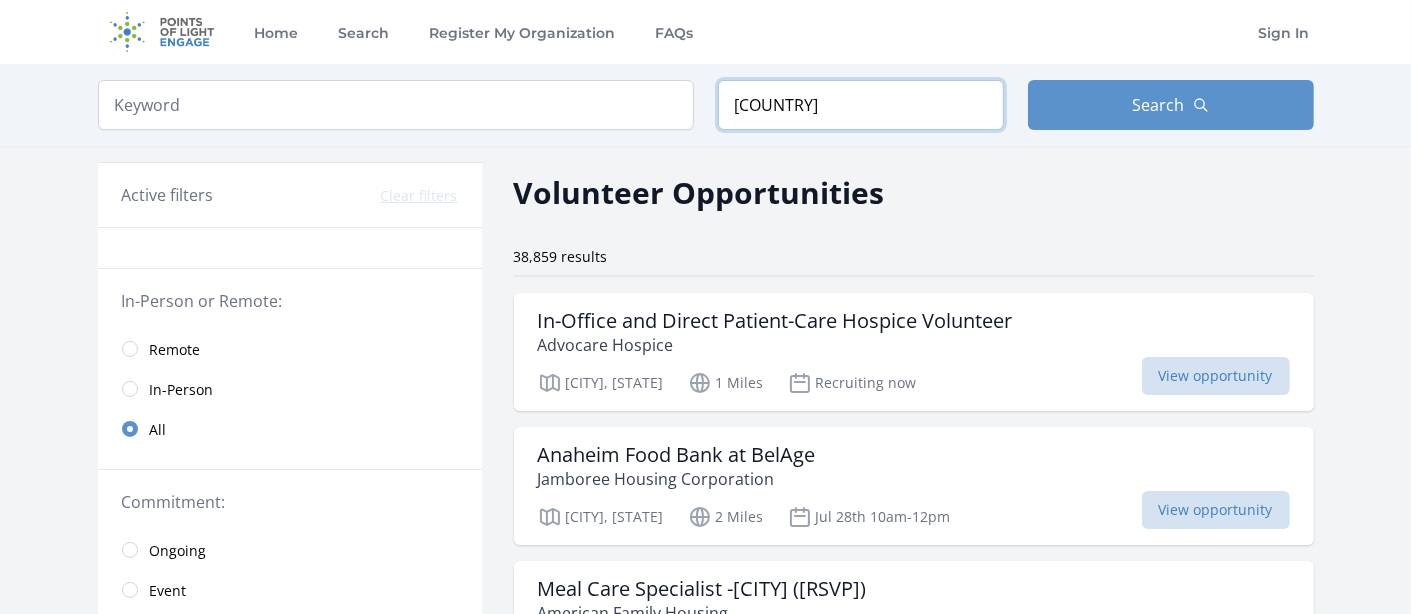 drag, startPoint x: 825, startPoint y: 101, endPoint x: 694, endPoint y: 101, distance: 131 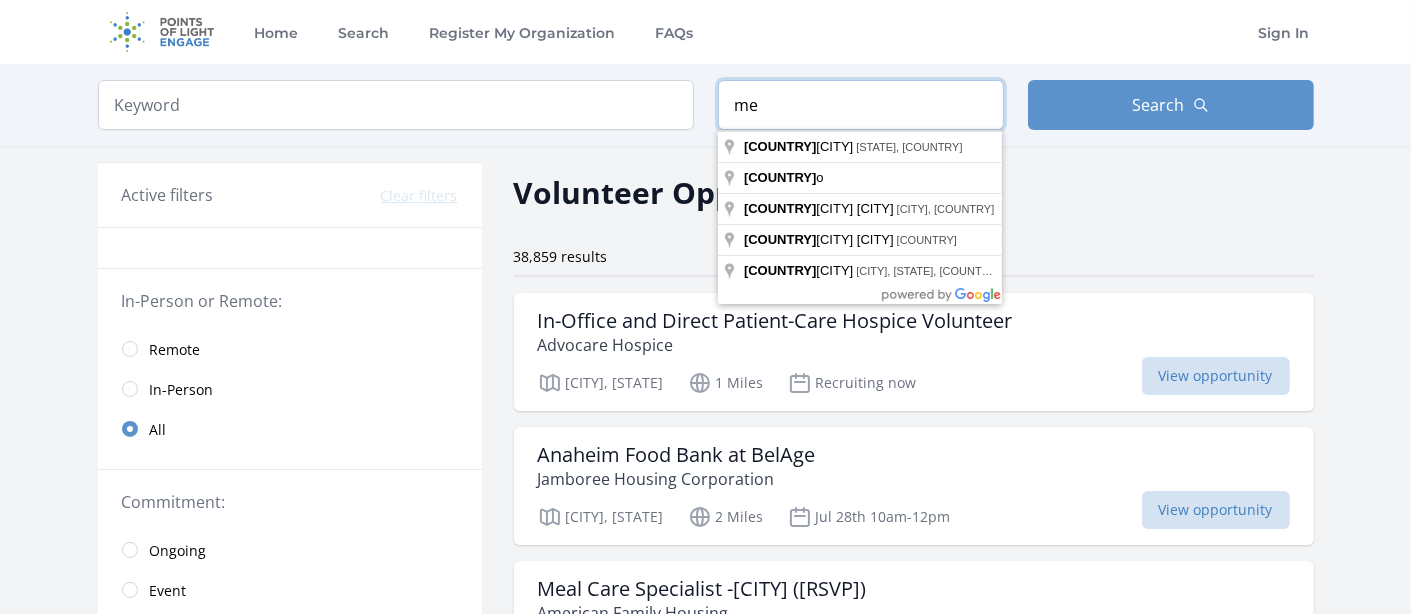 type on "m" 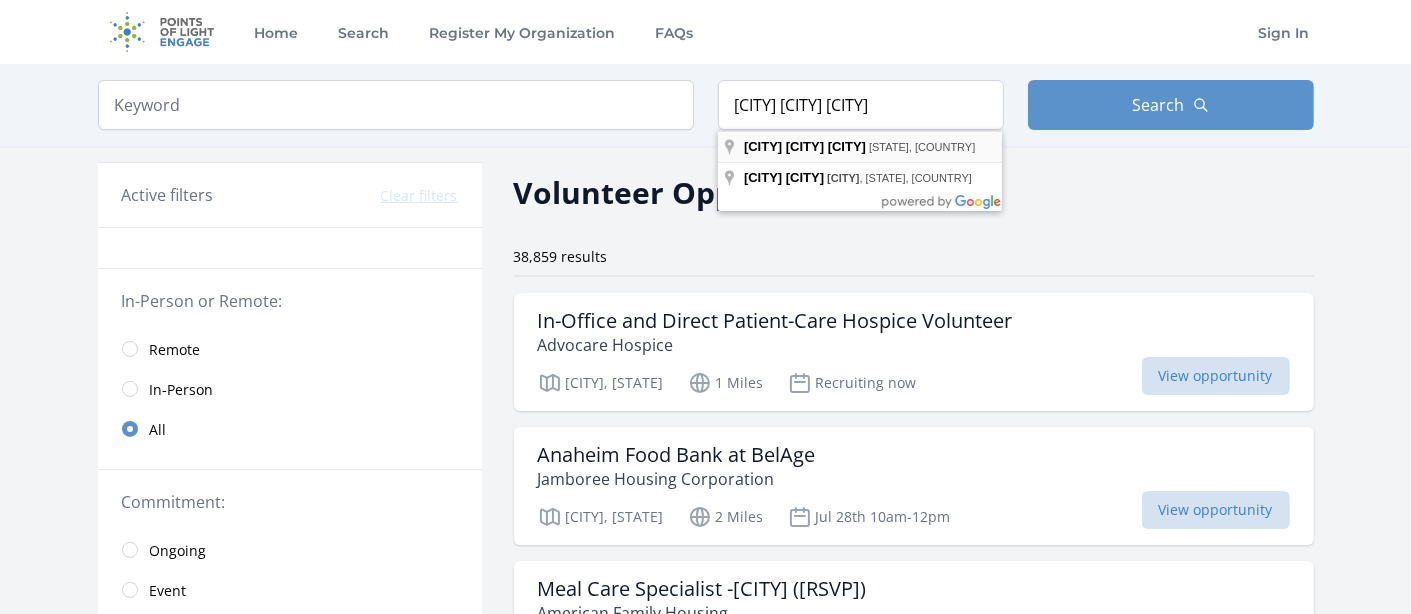 type on "[CITY] [CITY], [STATE], [COUNTRY]" 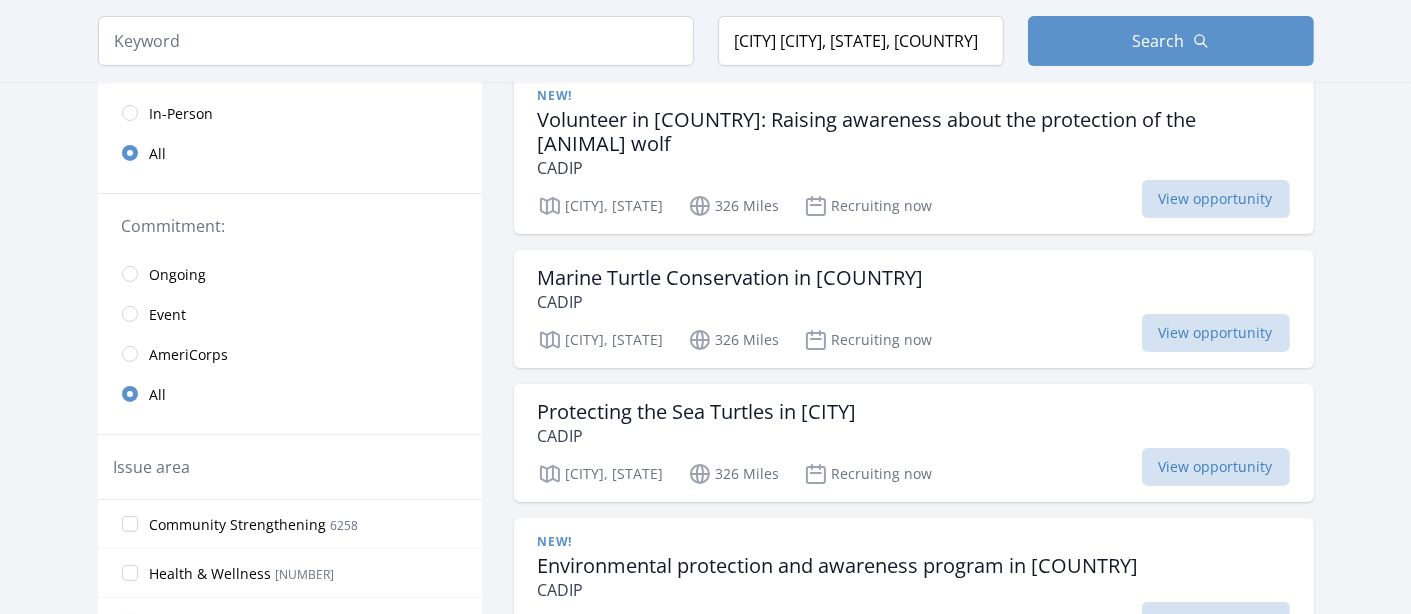 scroll, scrollTop: 0, scrollLeft: 0, axis: both 